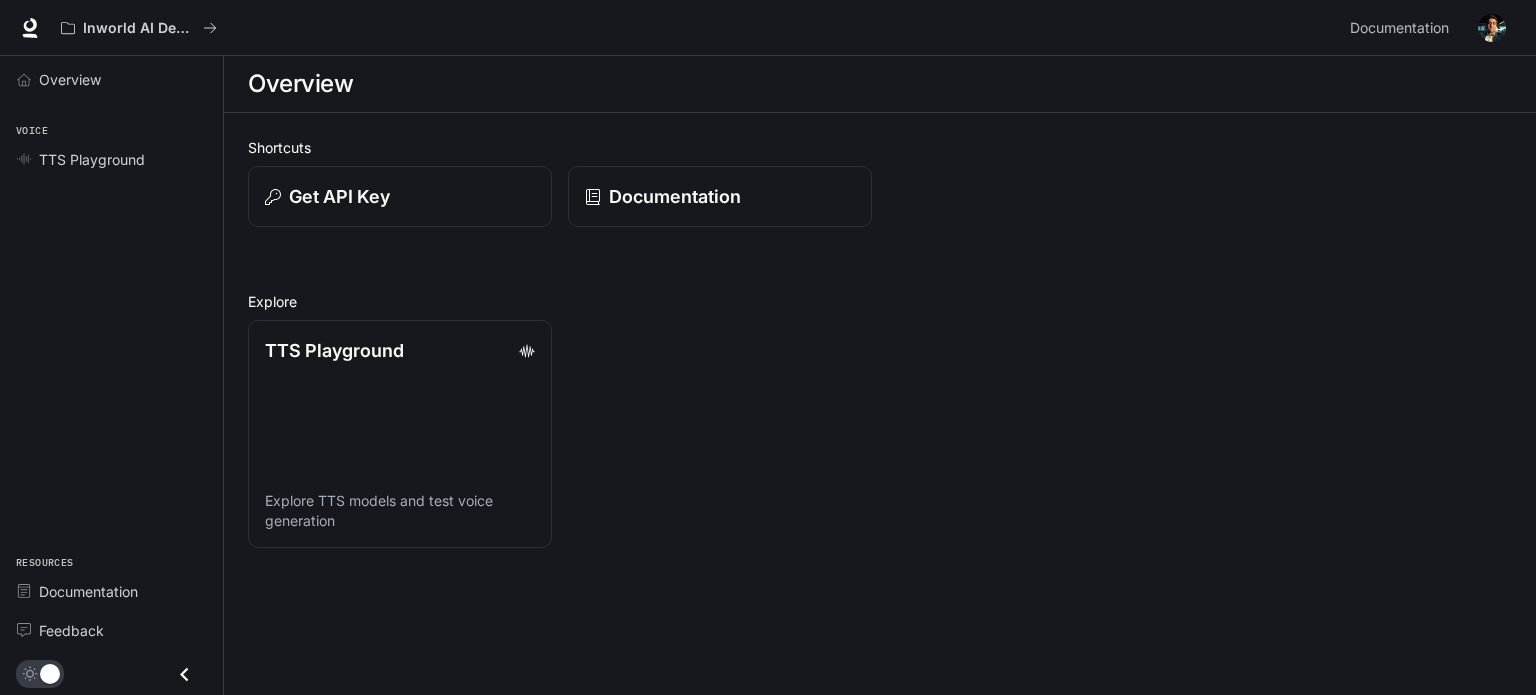 scroll, scrollTop: 0, scrollLeft: 0, axis: both 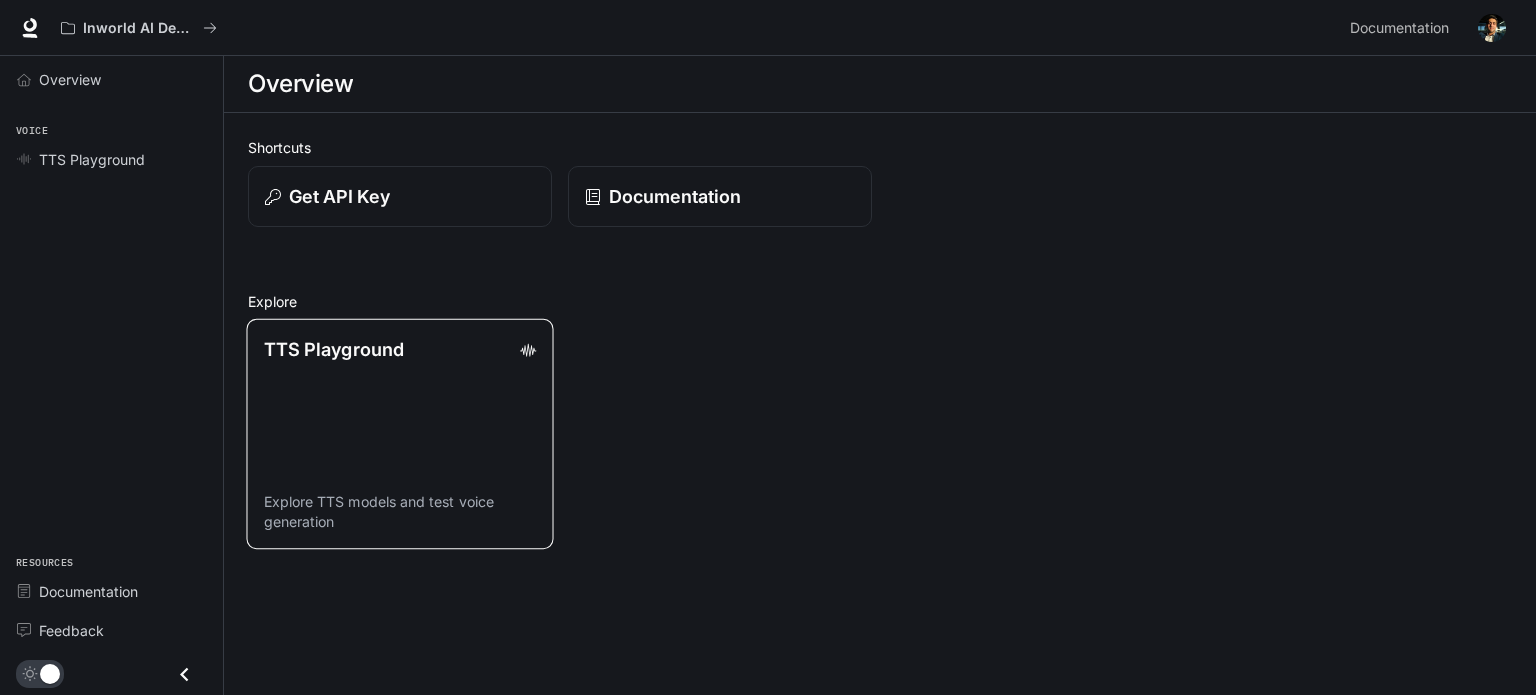 click on "TTS Playground Explore TTS models and test voice generation" at bounding box center [399, 434] 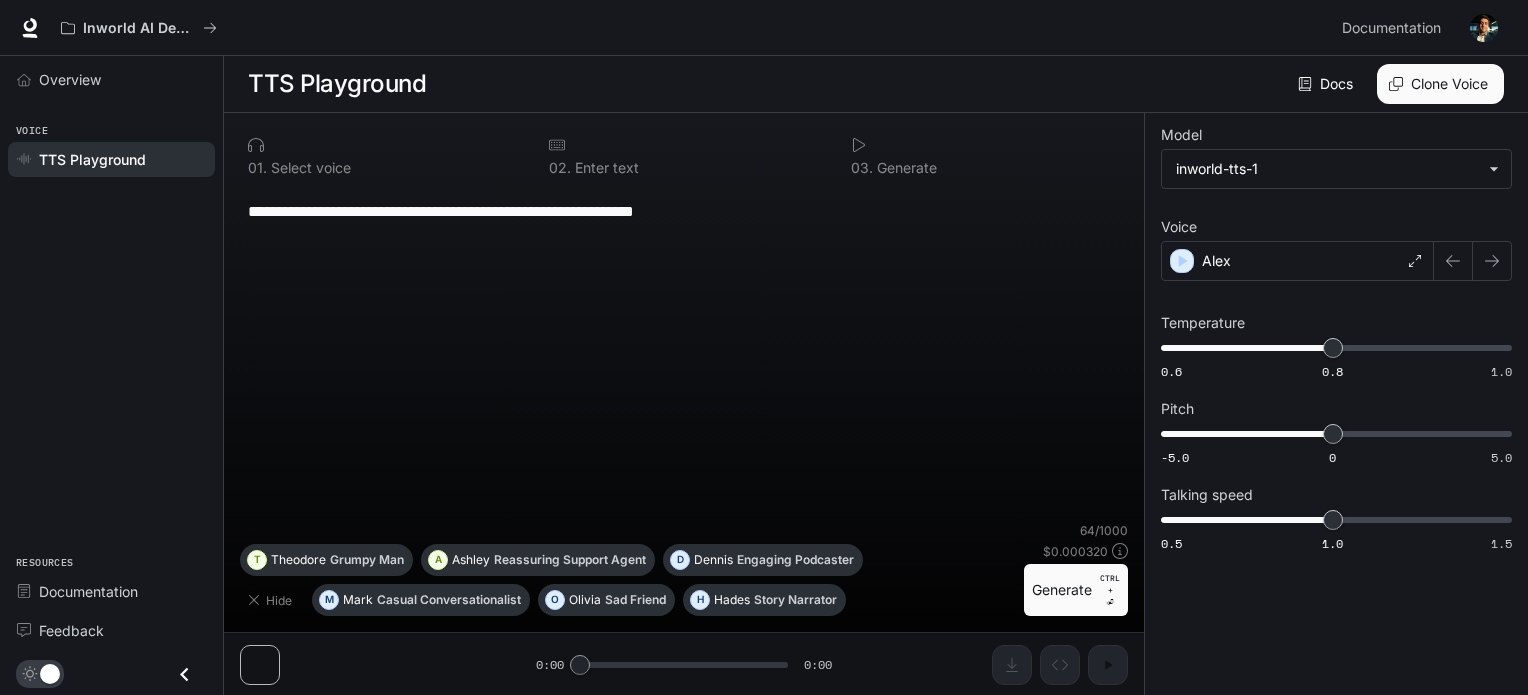 scroll, scrollTop: 0, scrollLeft: 0, axis: both 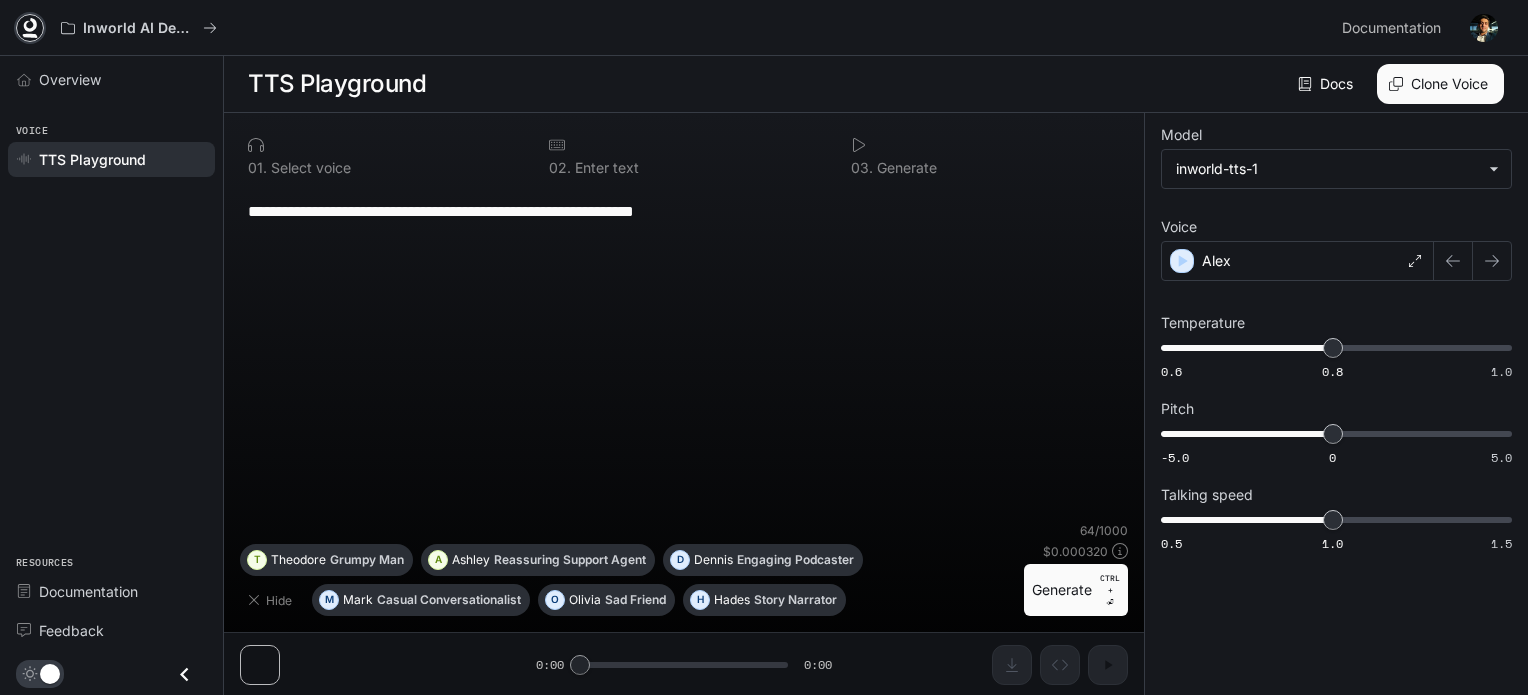click at bounding box center [30, 28] 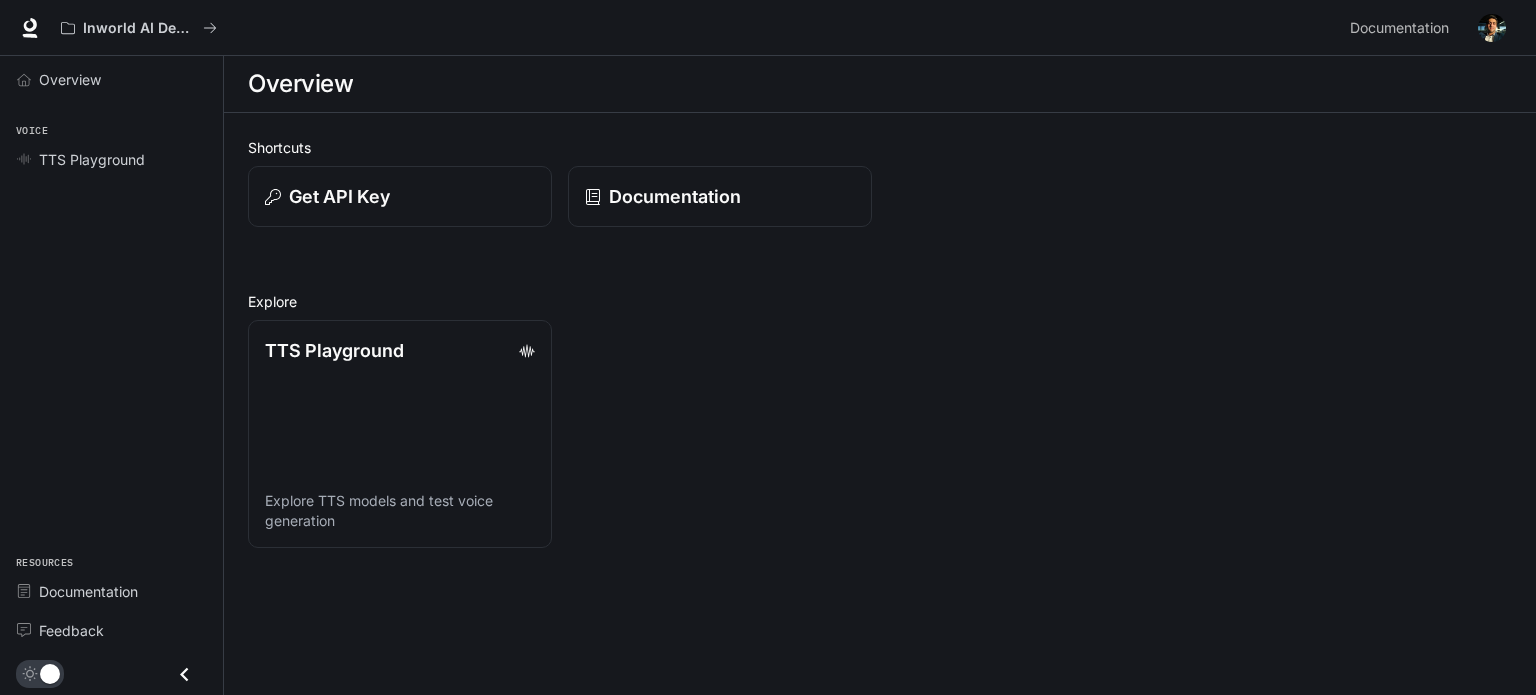 scroll, scrollTop: 0, scrollLeft: 0, axis: both 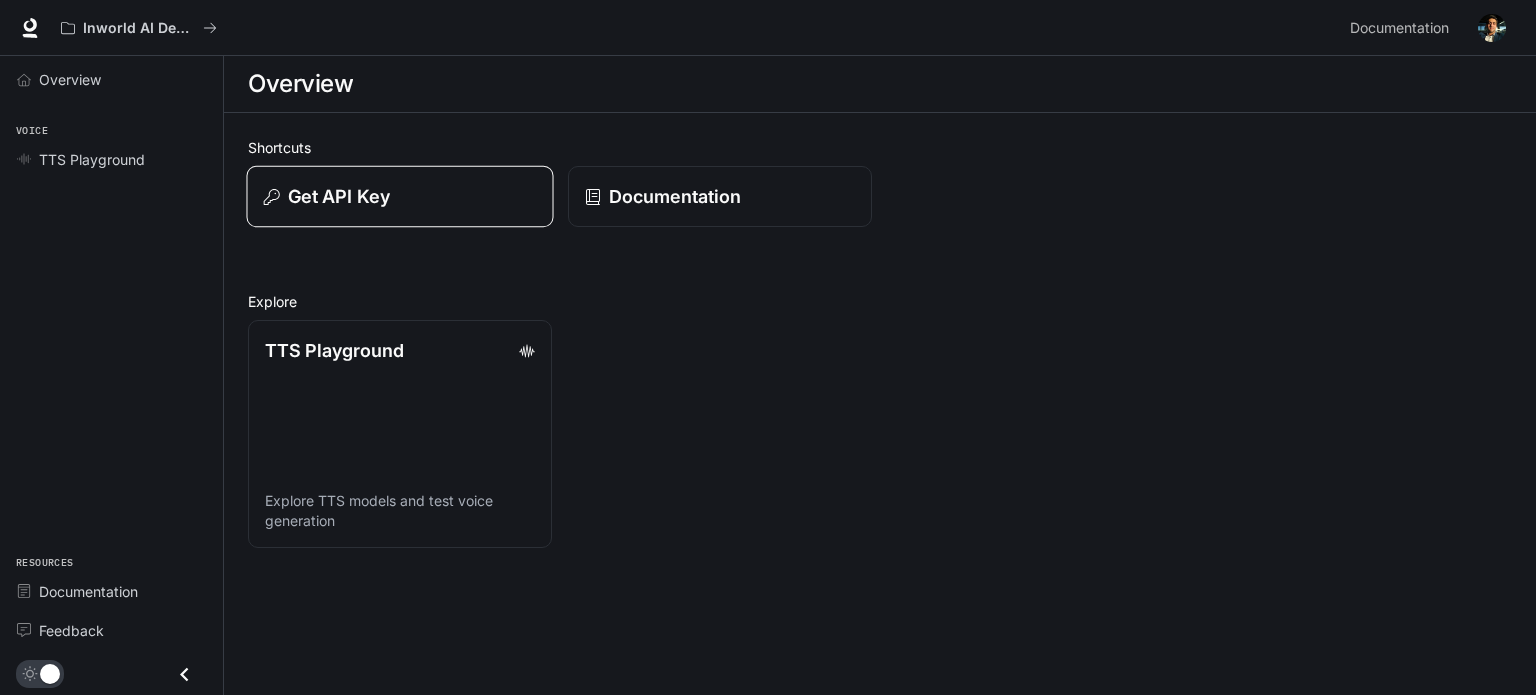 click on "Get API Key" at bounding box center (400, 196) 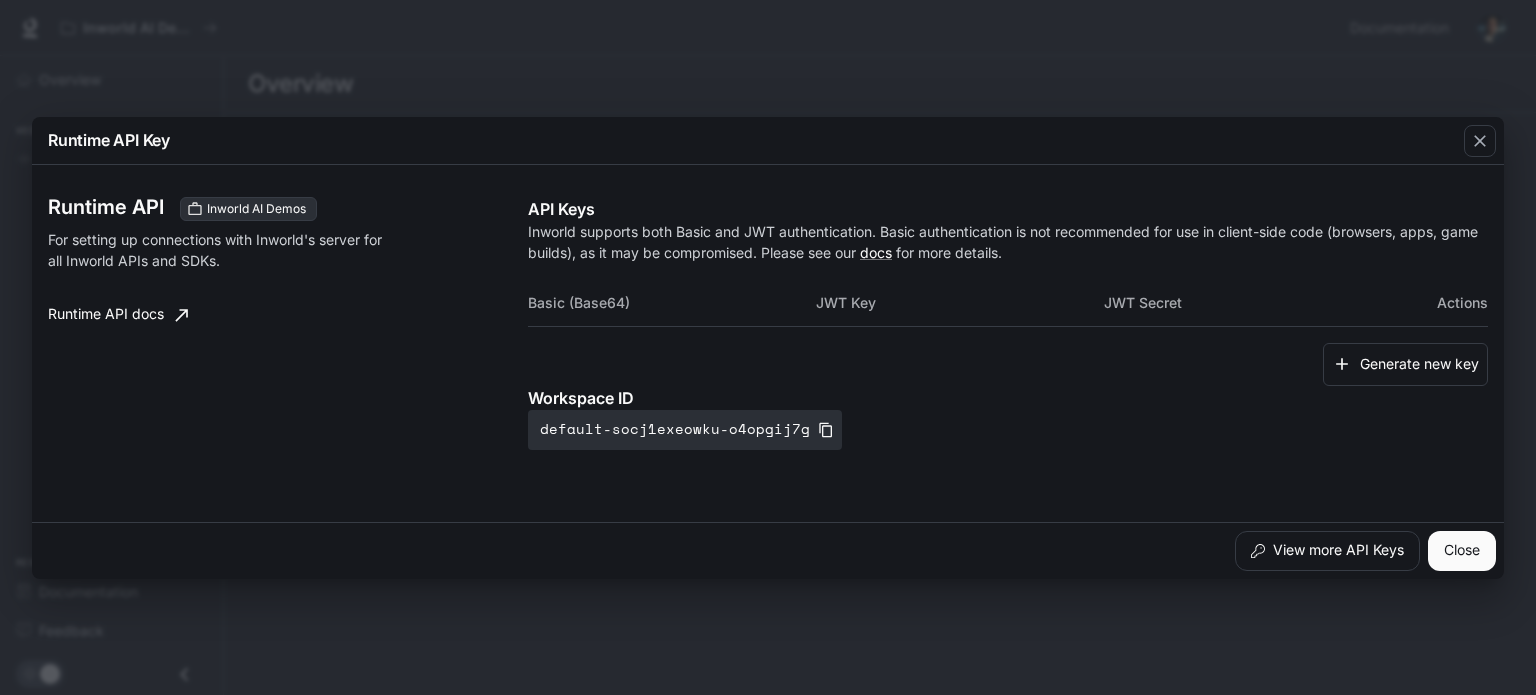 click on "Basic (Base64)" at bounding box center [672, 303] 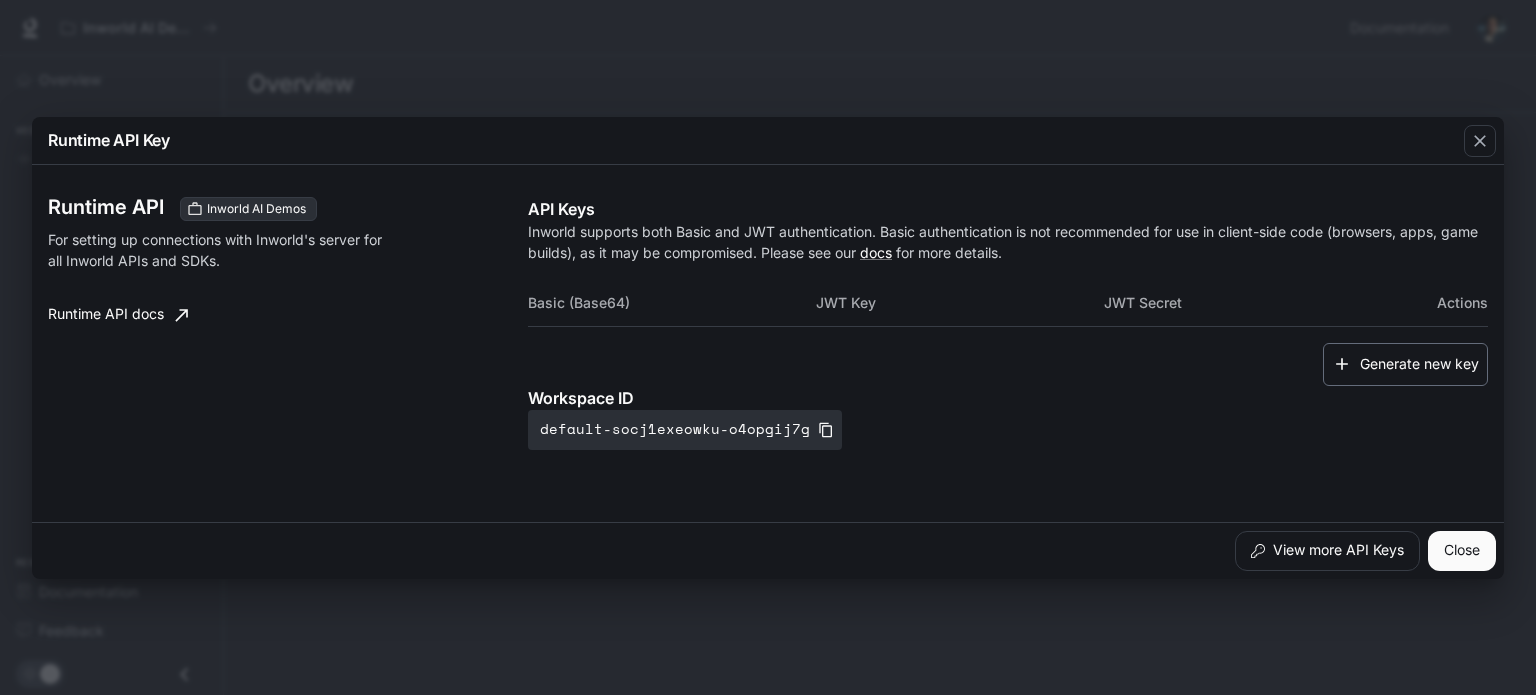 click on "Generate new key" at bounding box center [1405, 364] 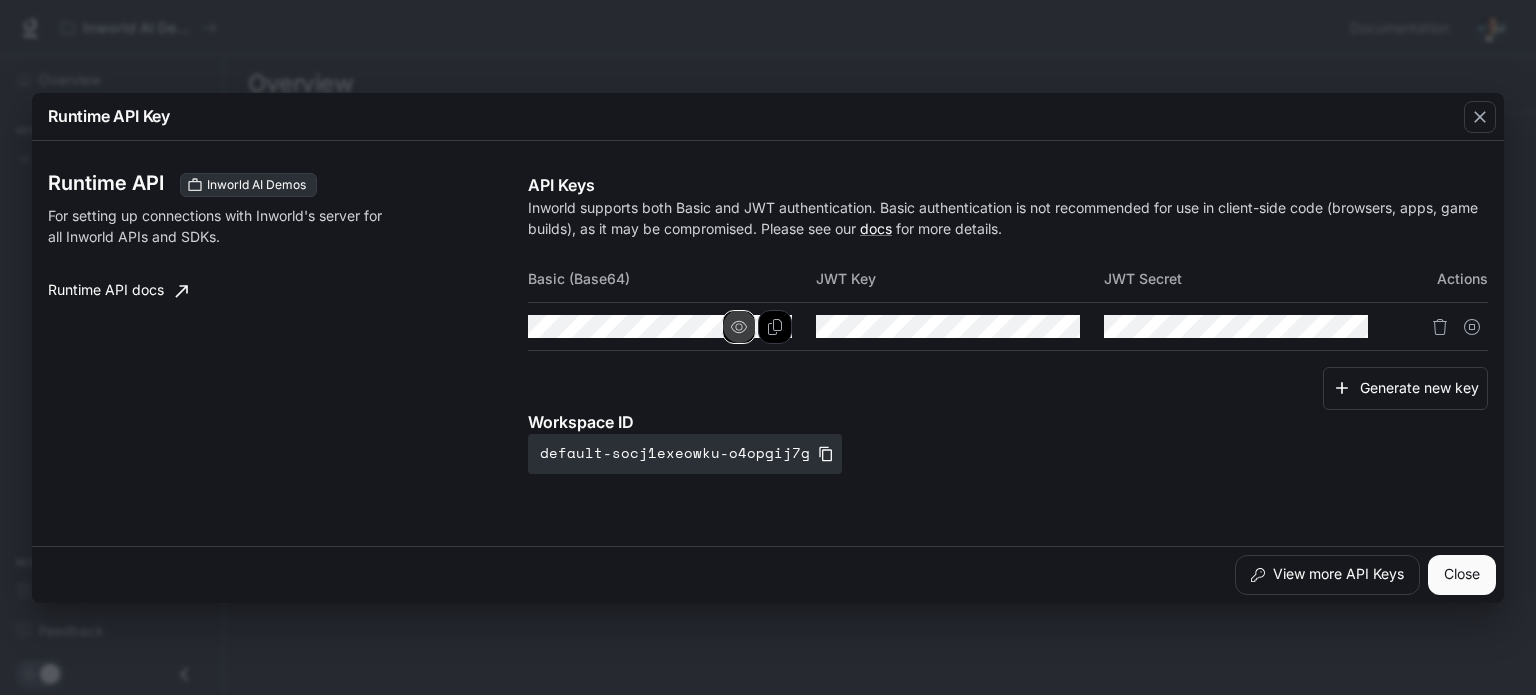 click at bounding box center (739, 327) 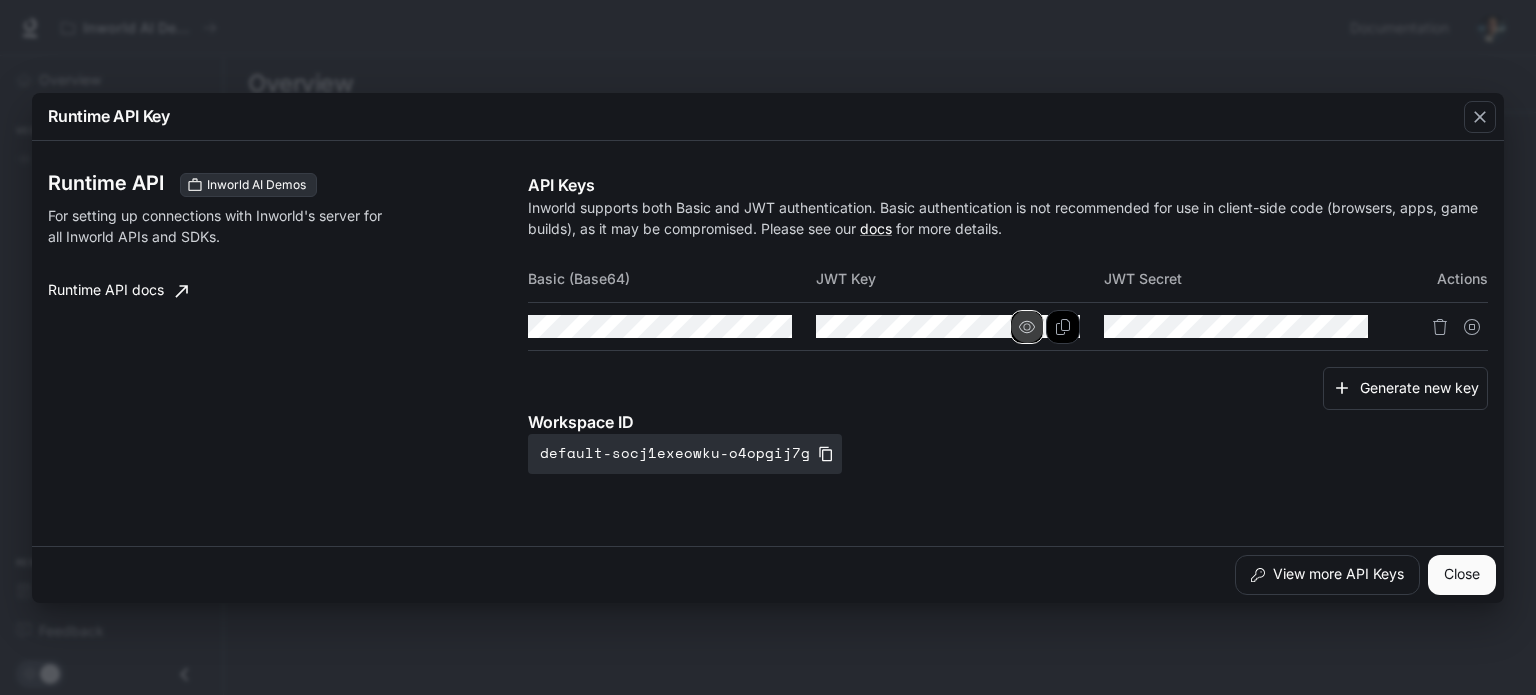 click at bounding box center [1027, 327] 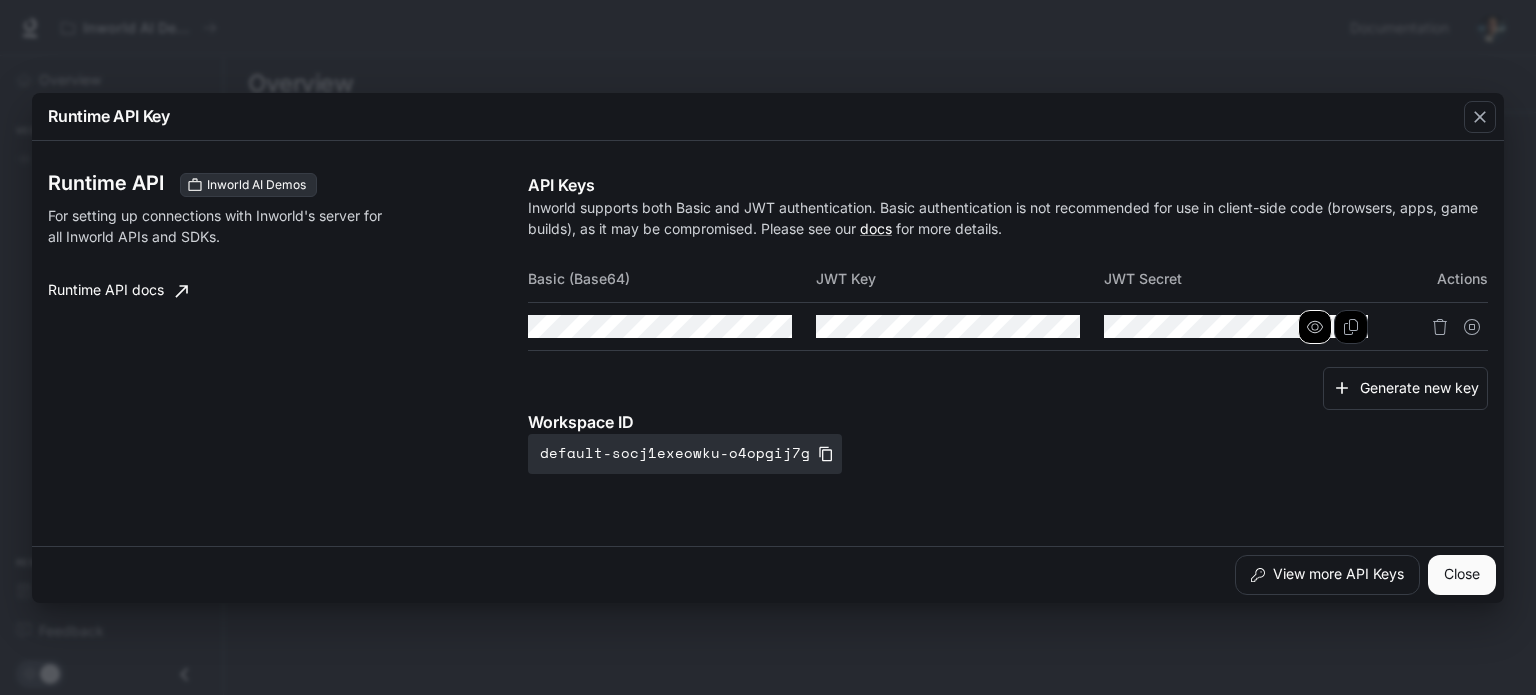 click at bounding box center (1315, 327) 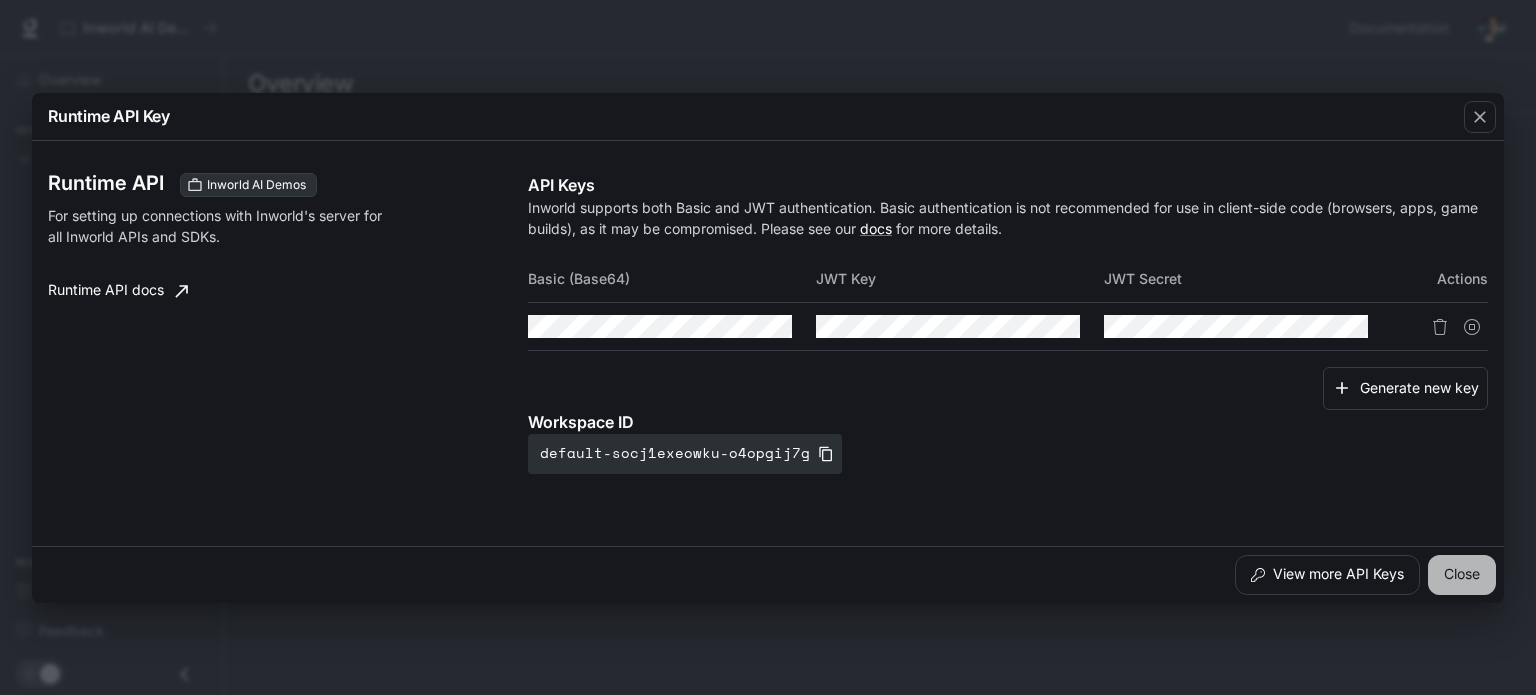 click on "Close" at bounding box center (1462, 575) 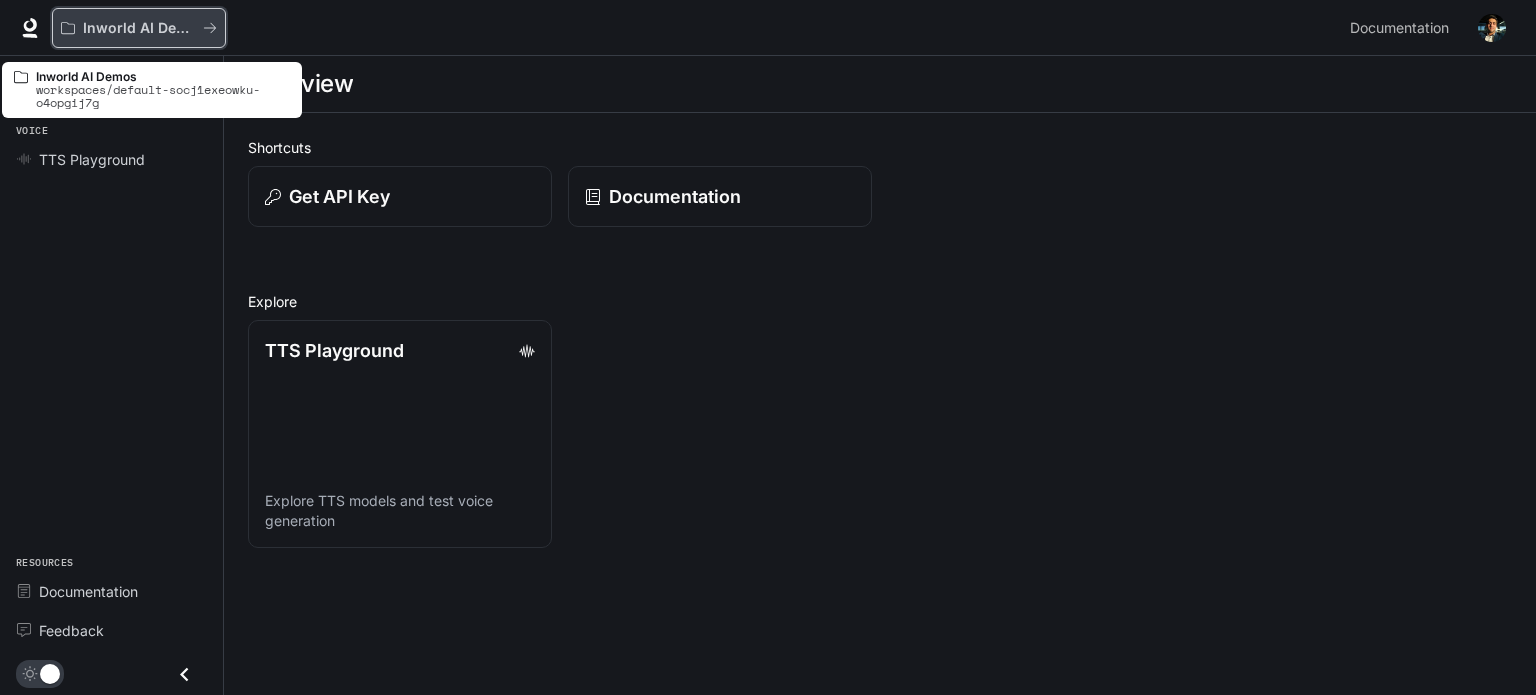click at bounding box center [210, 28] 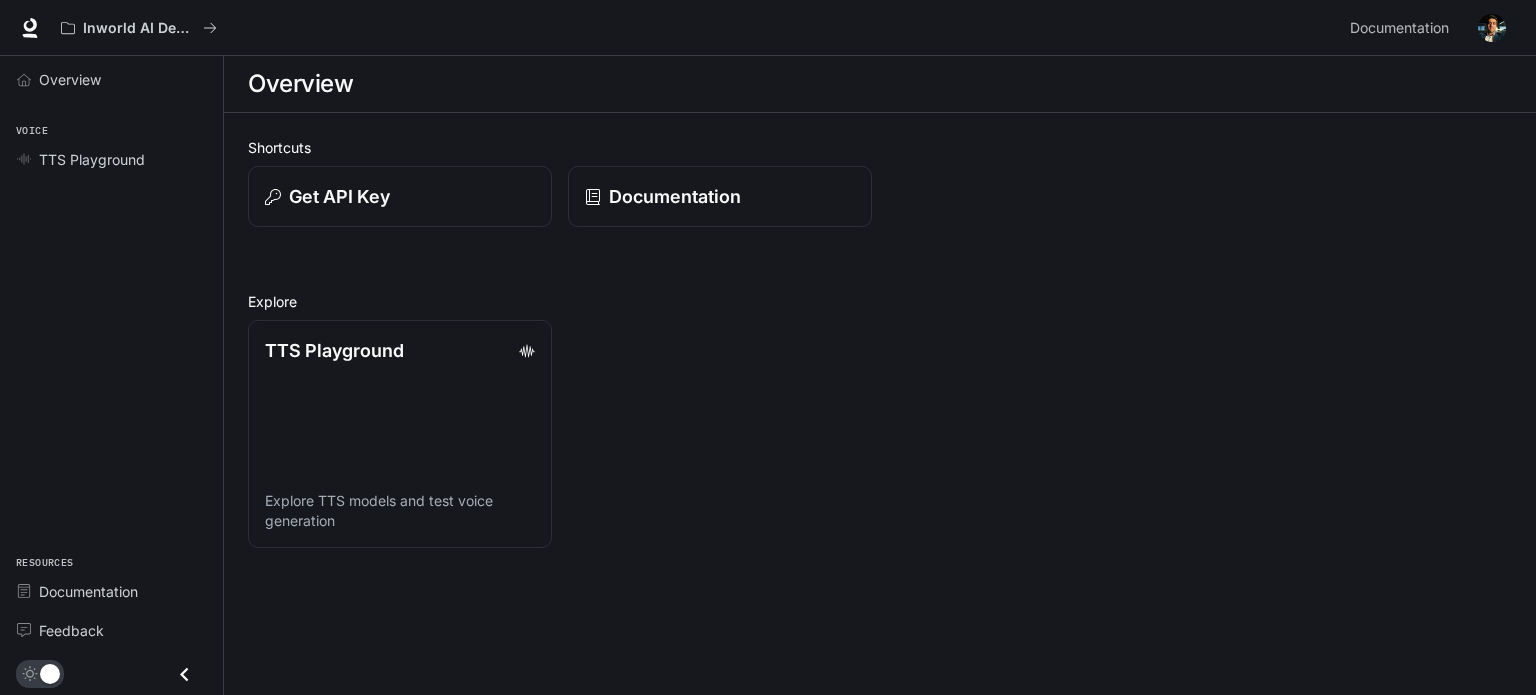 click at bounding box center (1492, 28) 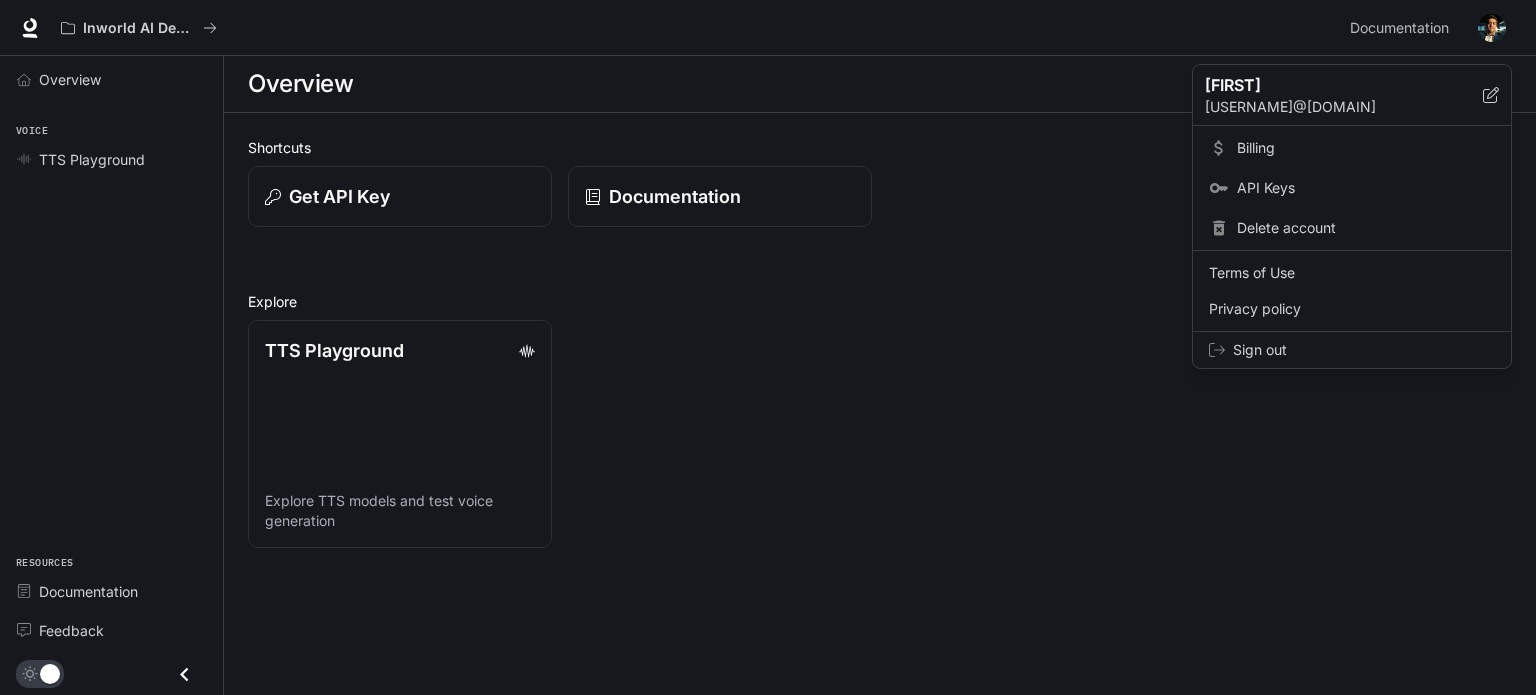 click at bounding box center (768, 347) 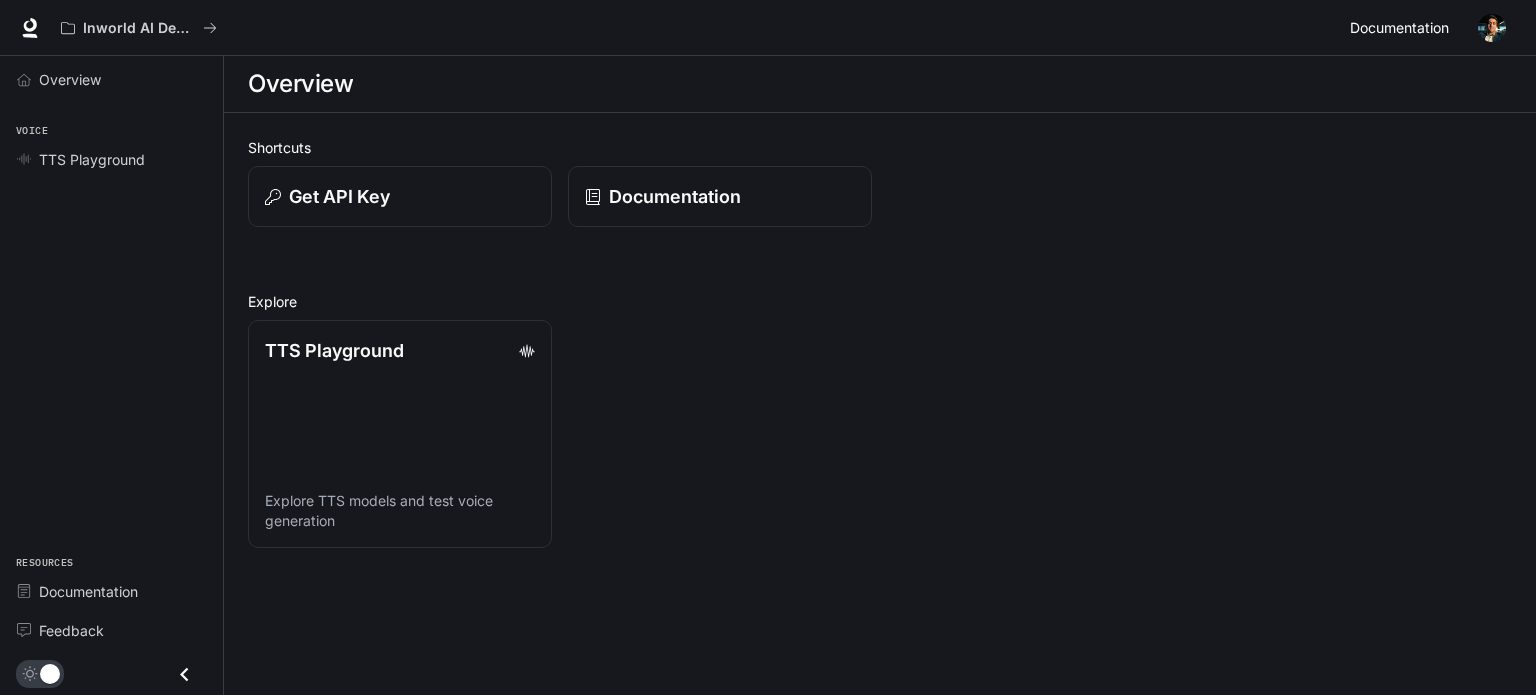 click on "Documentation" at bounding box center (1399, 28) 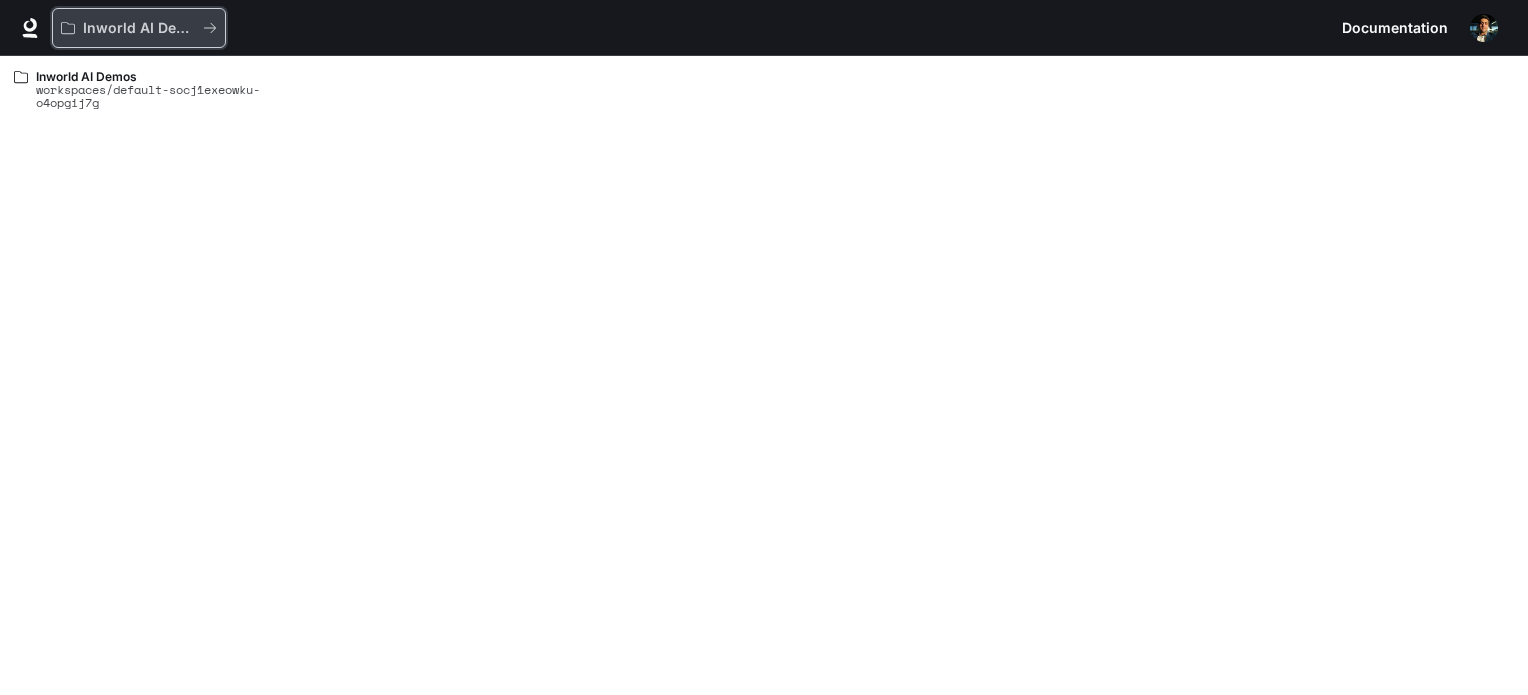 click on "Inworld AI Demos" at bounding box center [139, 28] 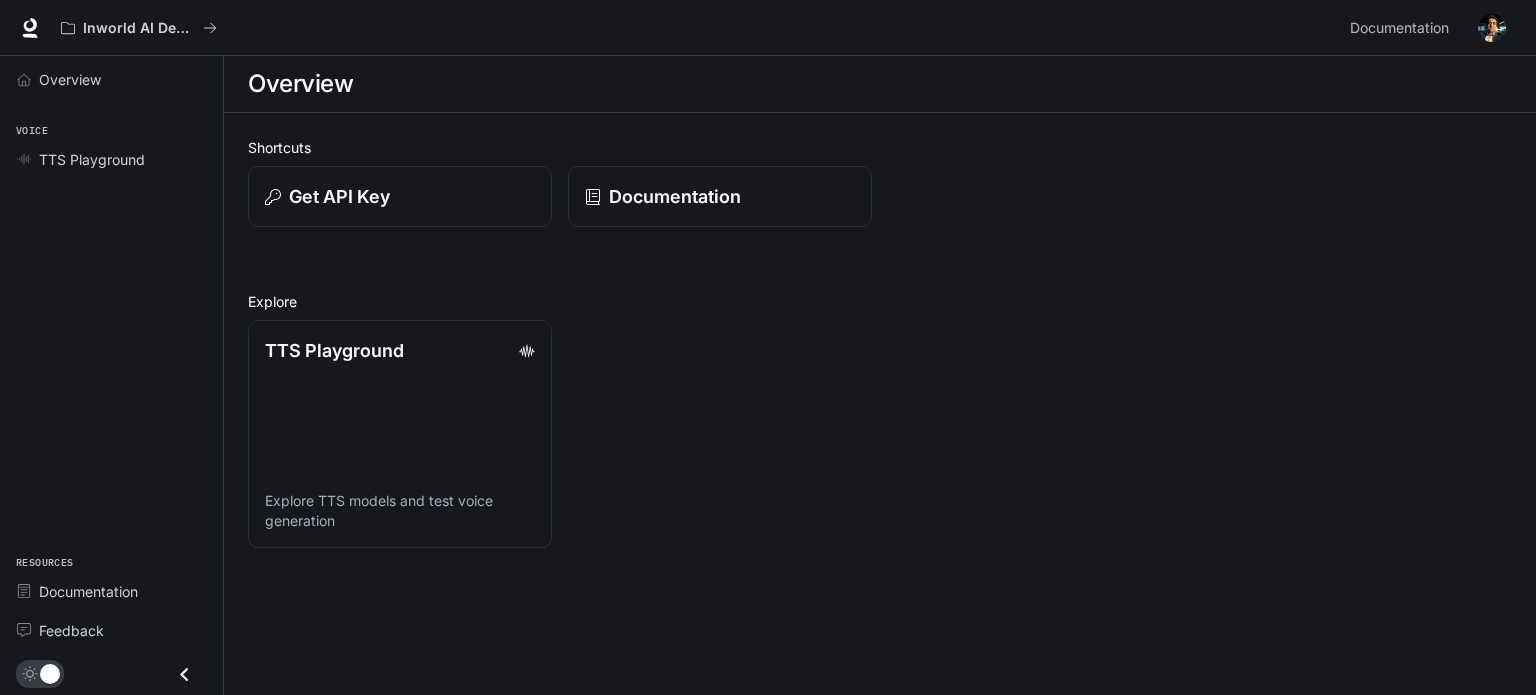 click at bounding box center [1492, 28] 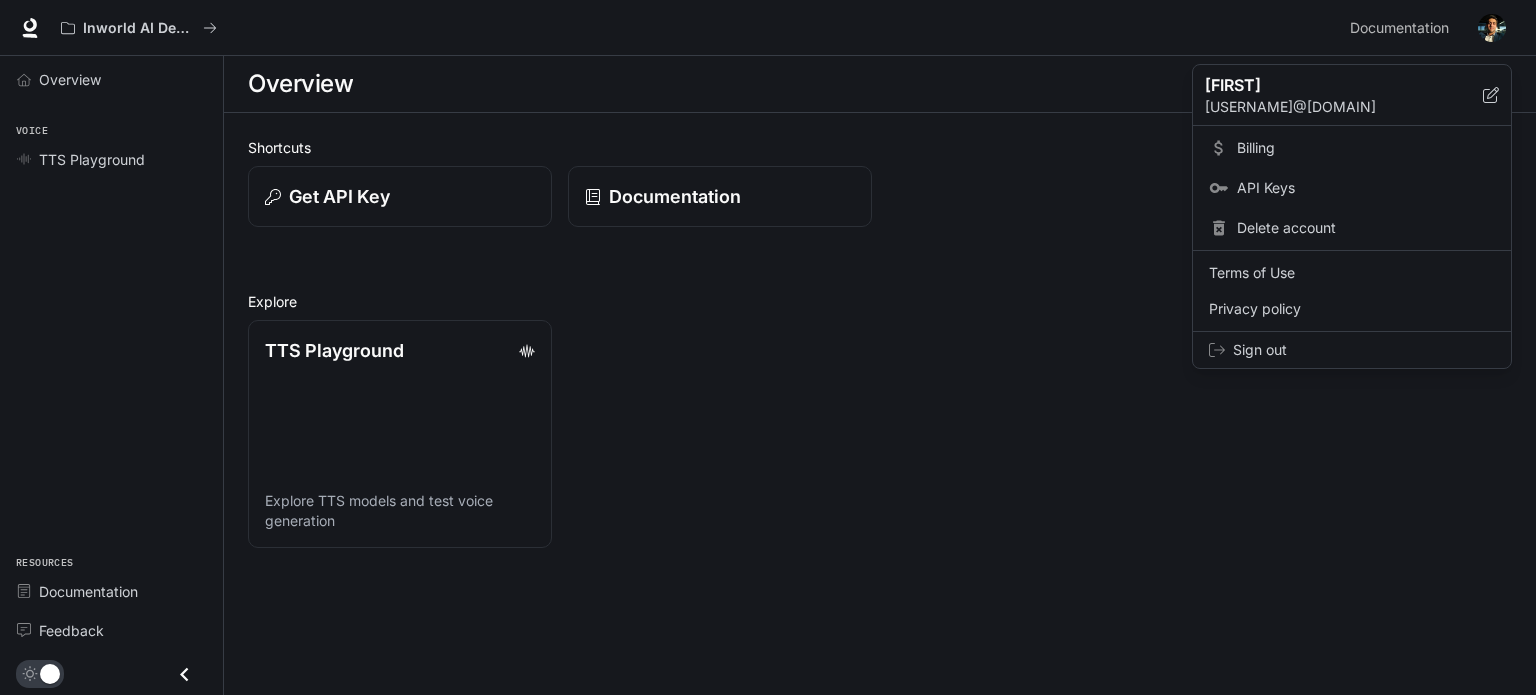 click at bounding box center (768, 347) 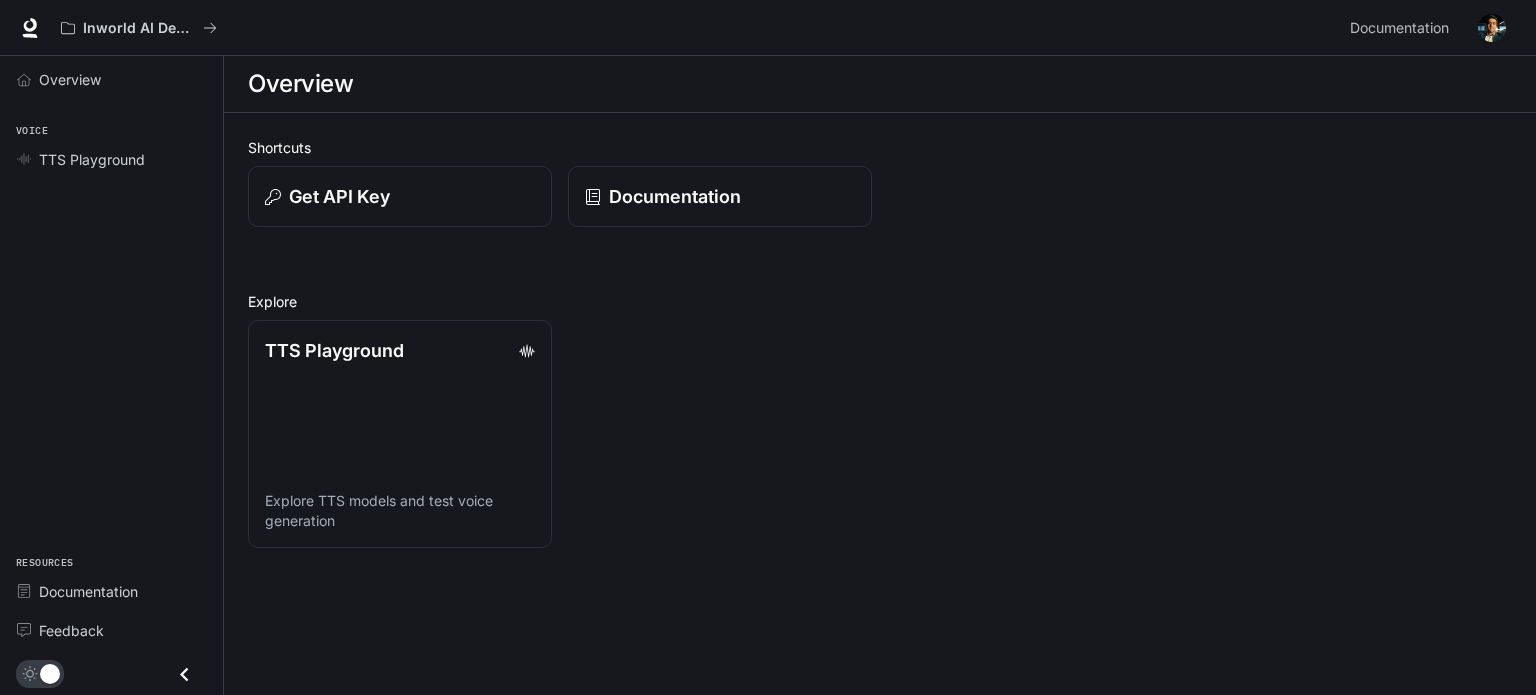 click at bounding box center (1492, 28) 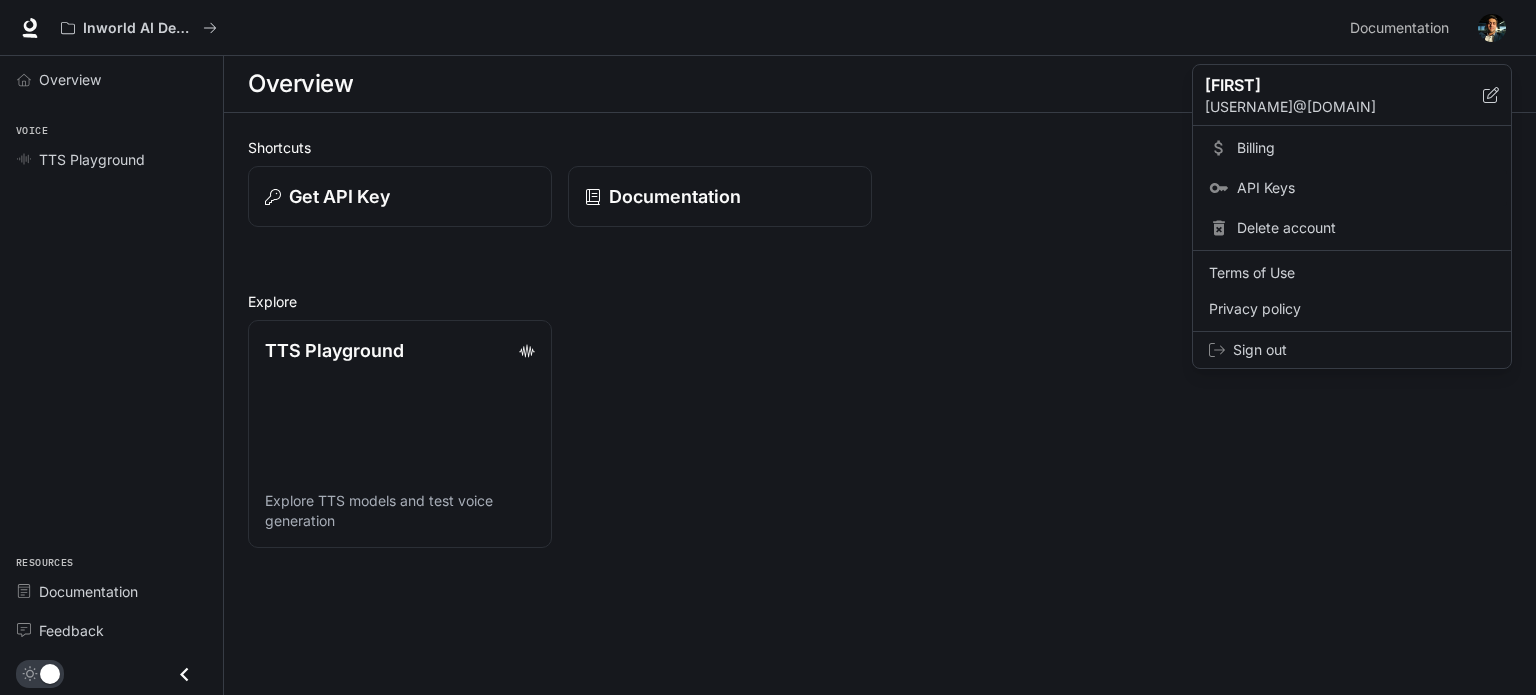 click on "API Keys" at bounding box center (1366, 188) 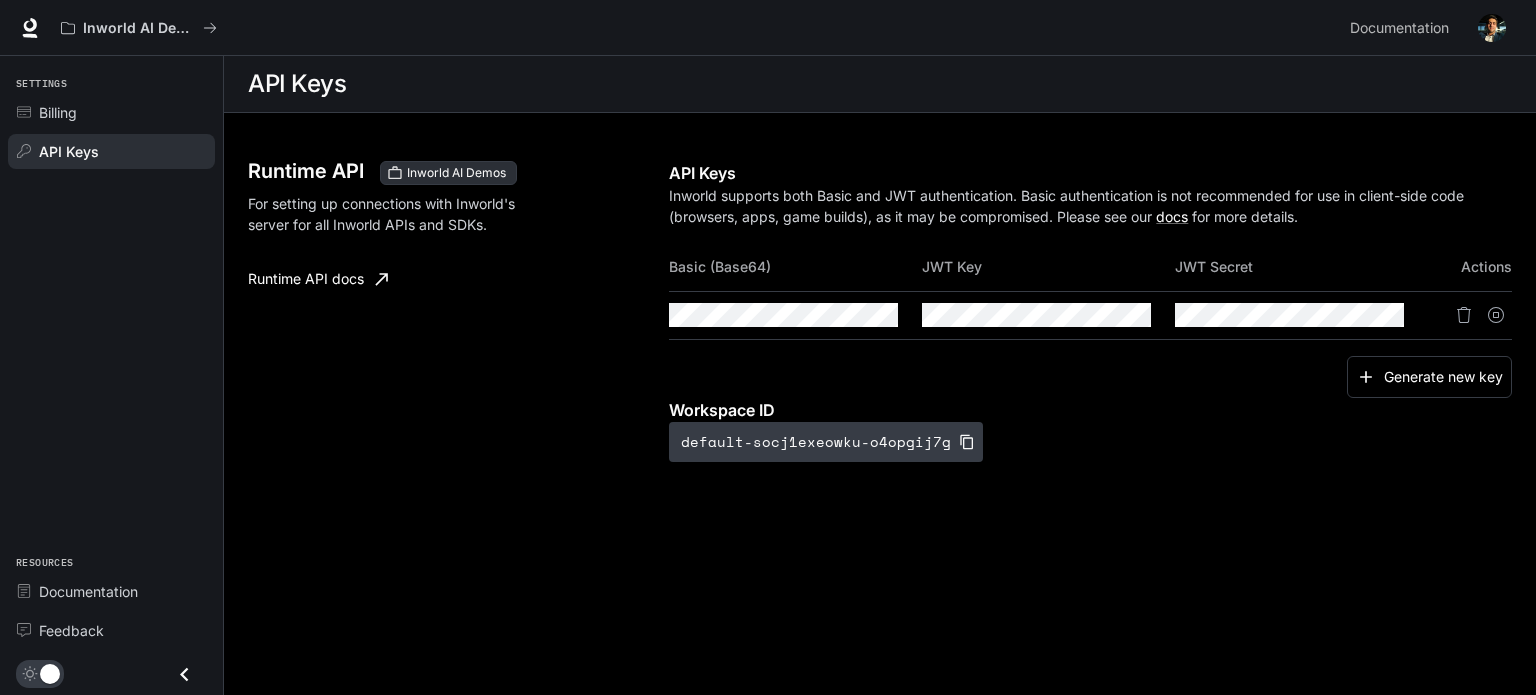 click at bounding box center (967, 442) 